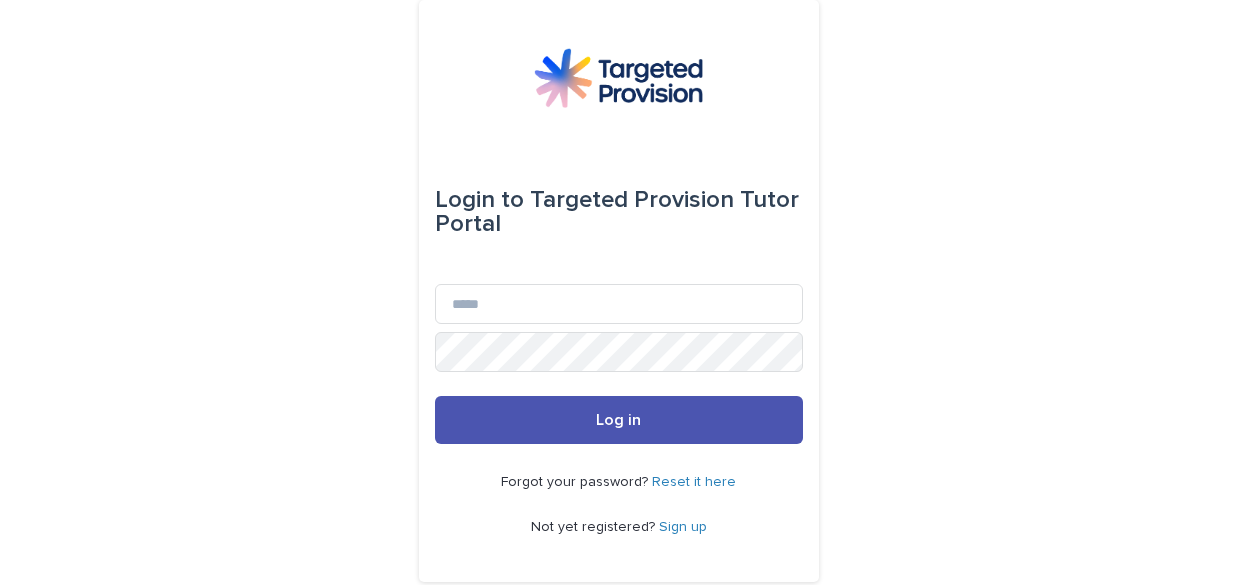 scroll, scrollTop: 0, scrollLeft: 0, axis: both 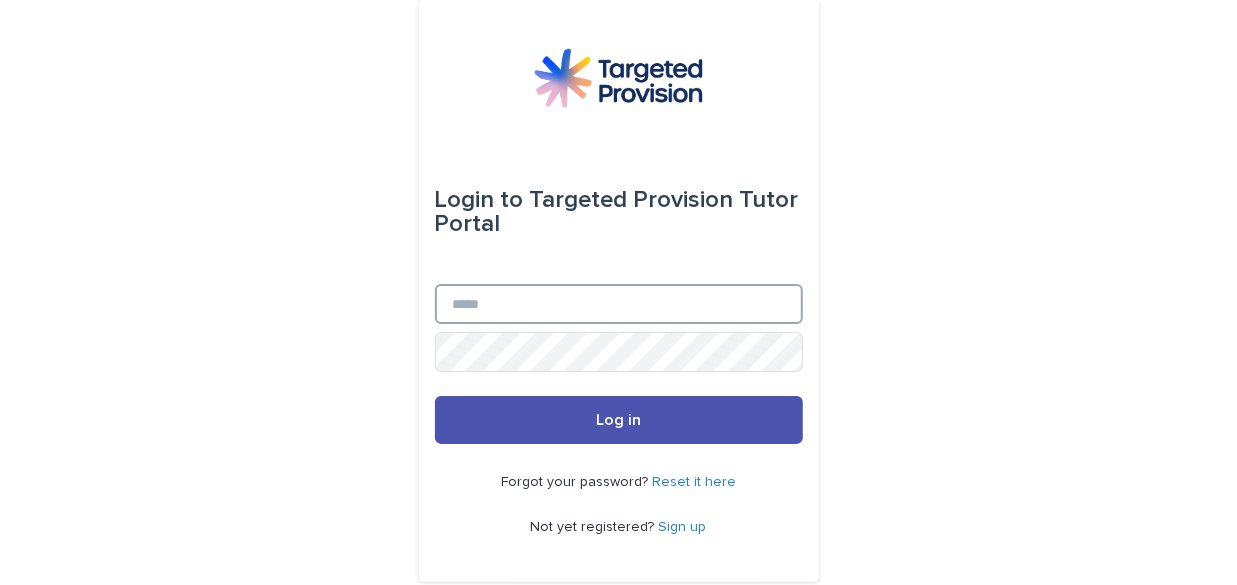 click on "Email" at bounding box center [619, 304] 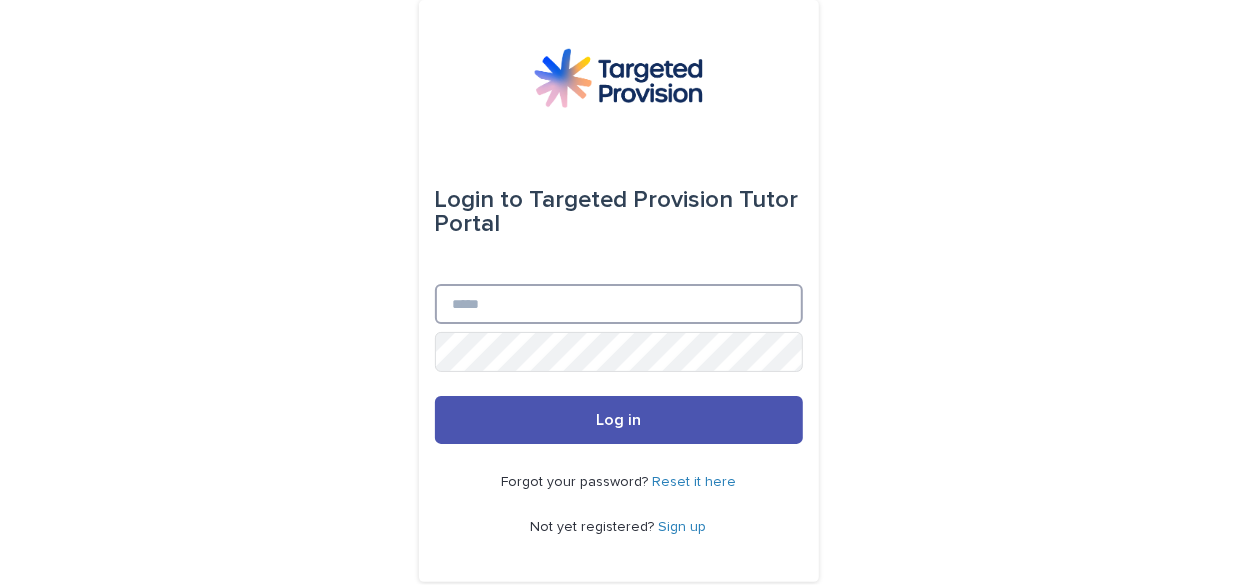 type on "**********" 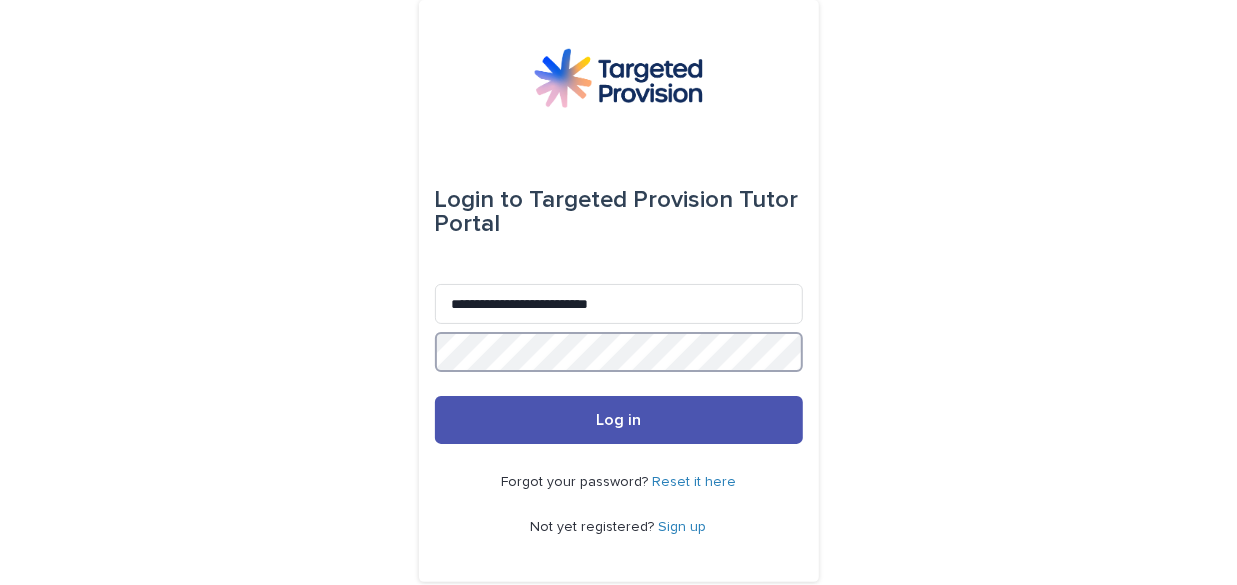 click on "Log in" at bounding box center [619, 420] 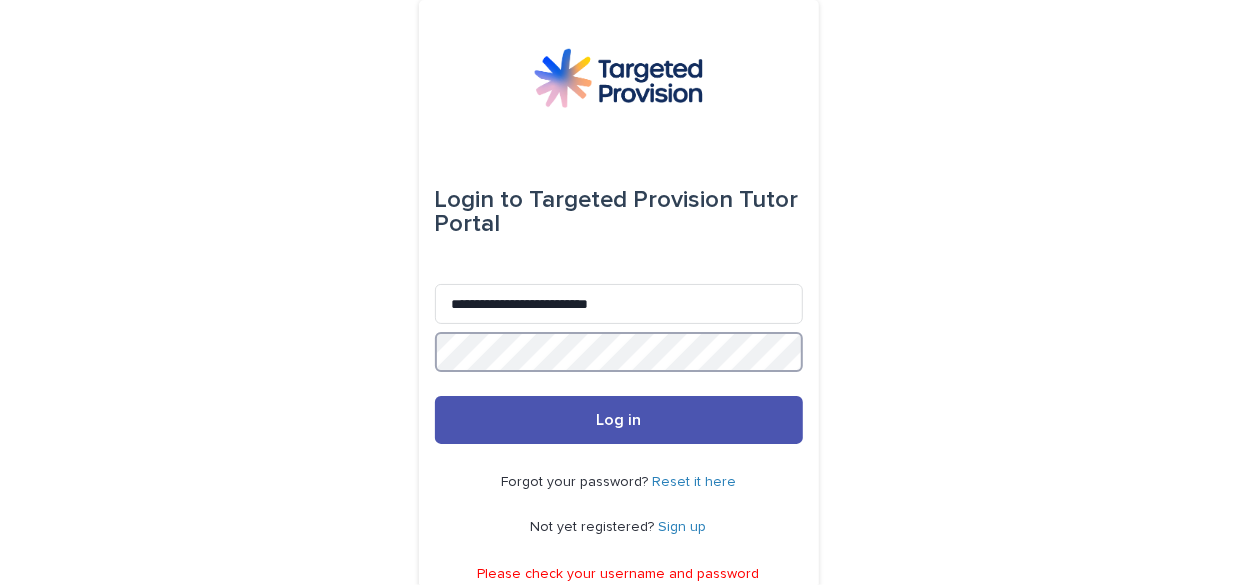 scroll, scrollTop: 70, scrollLeft: 0, axis: vertical 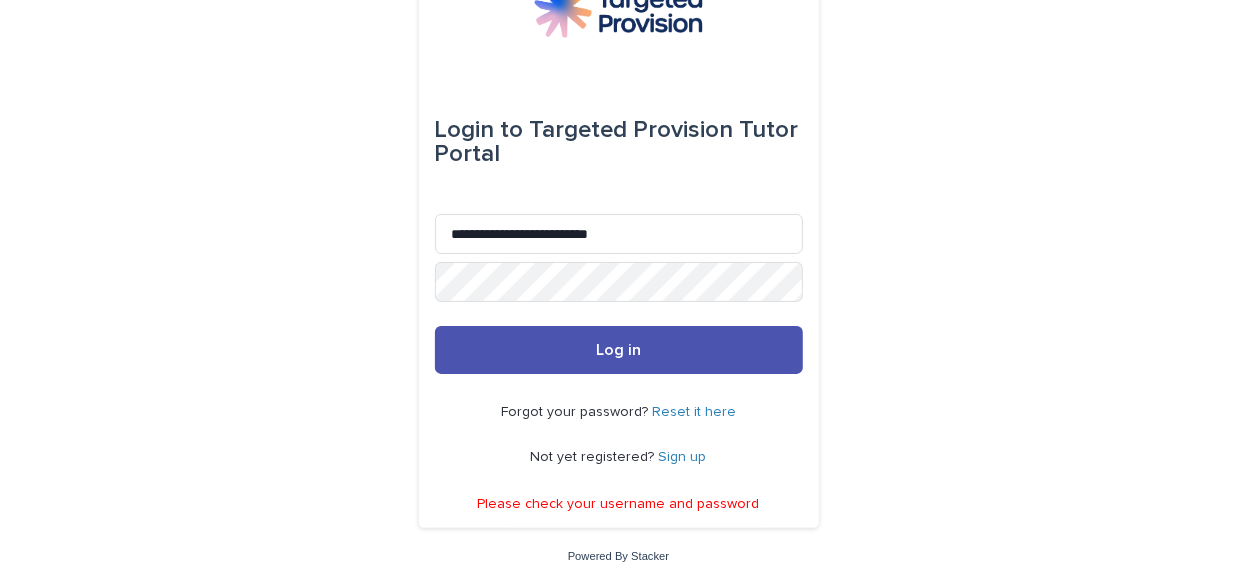 click on "Reset it here" at bounding box center (694, 412) 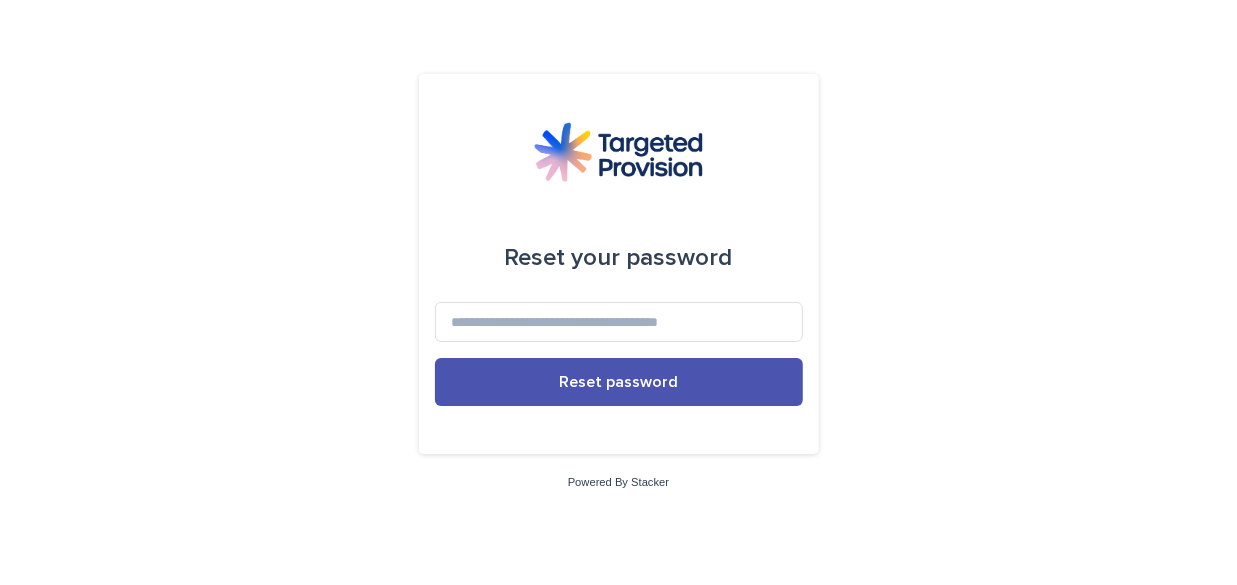 scroll, scrollTop: 0, scrollLeft: 0, axis: both 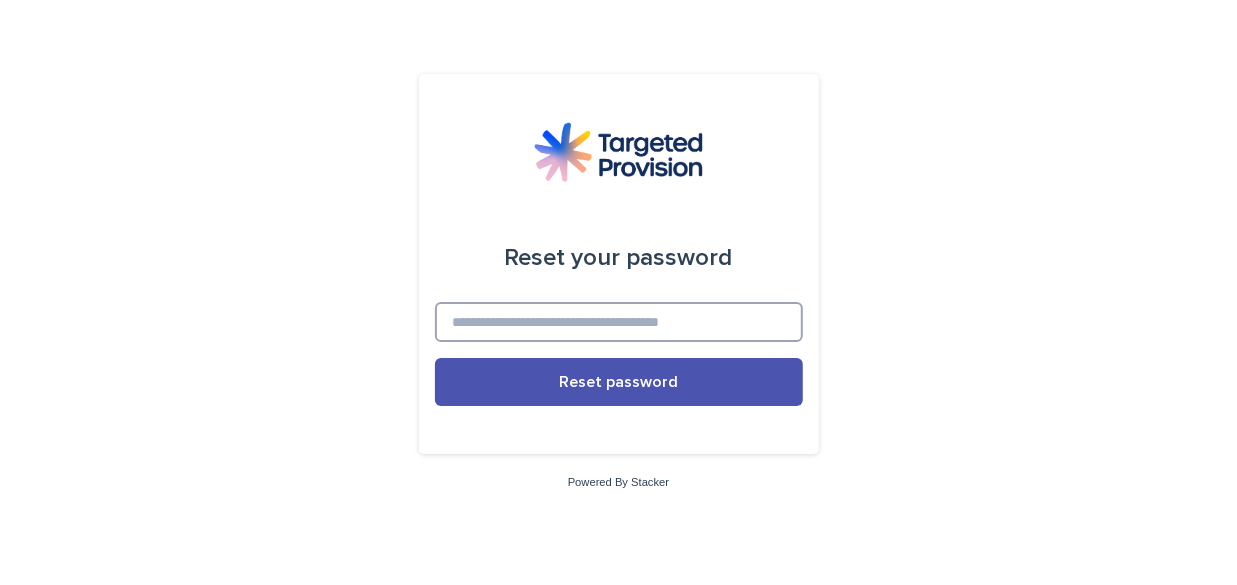 click at bounding box center (619, 322) 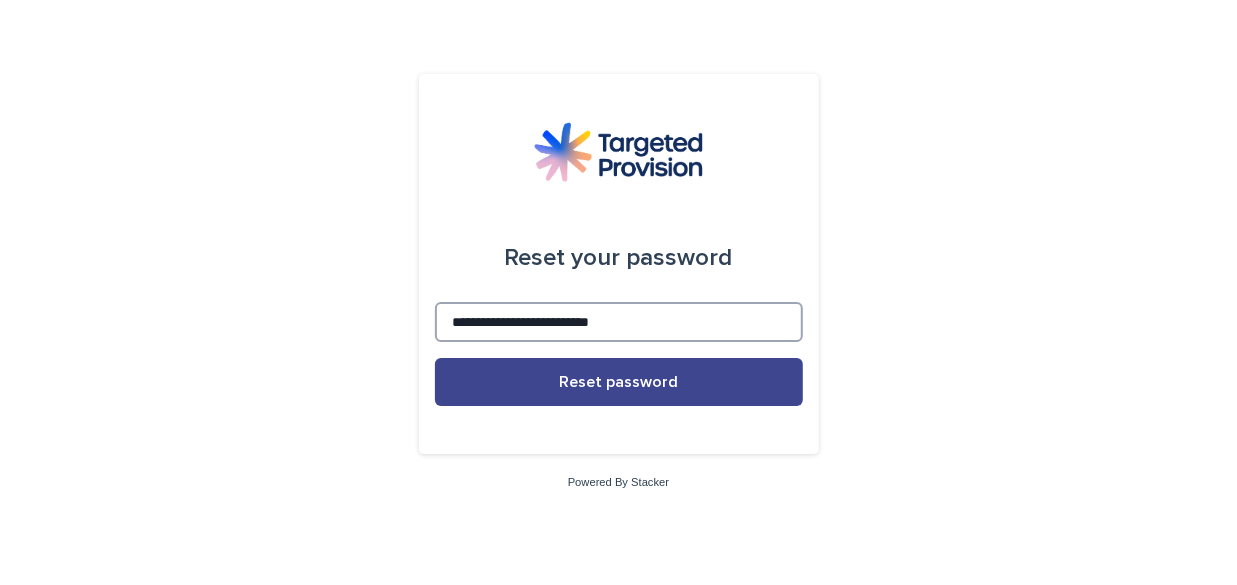 type on "**********" 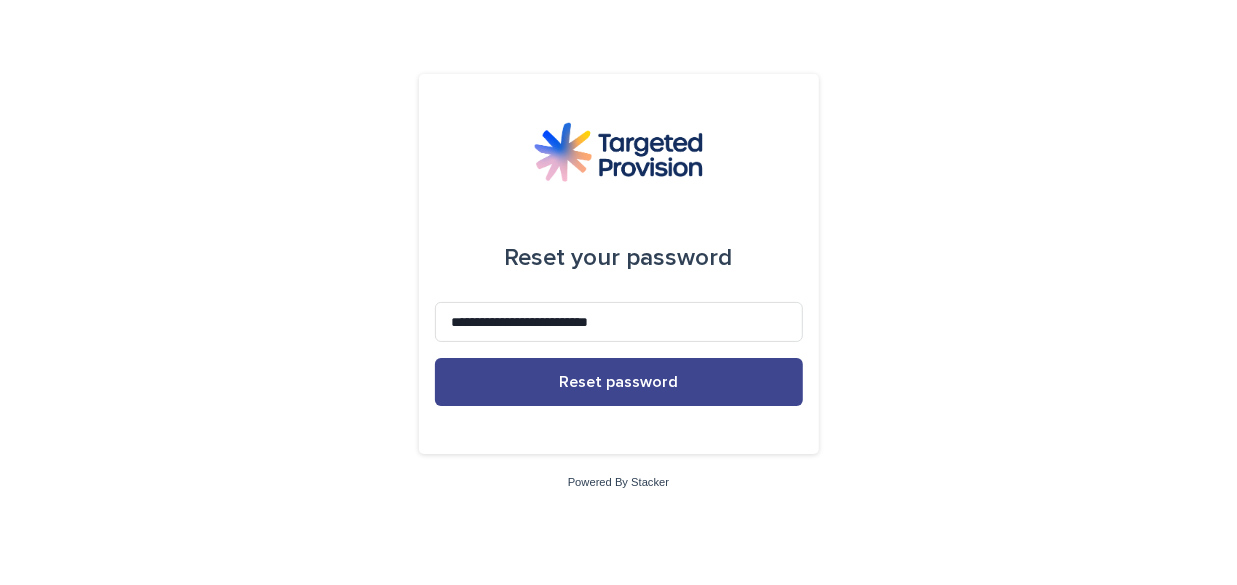 click on "Reset password" at bounding box center [619, 382] 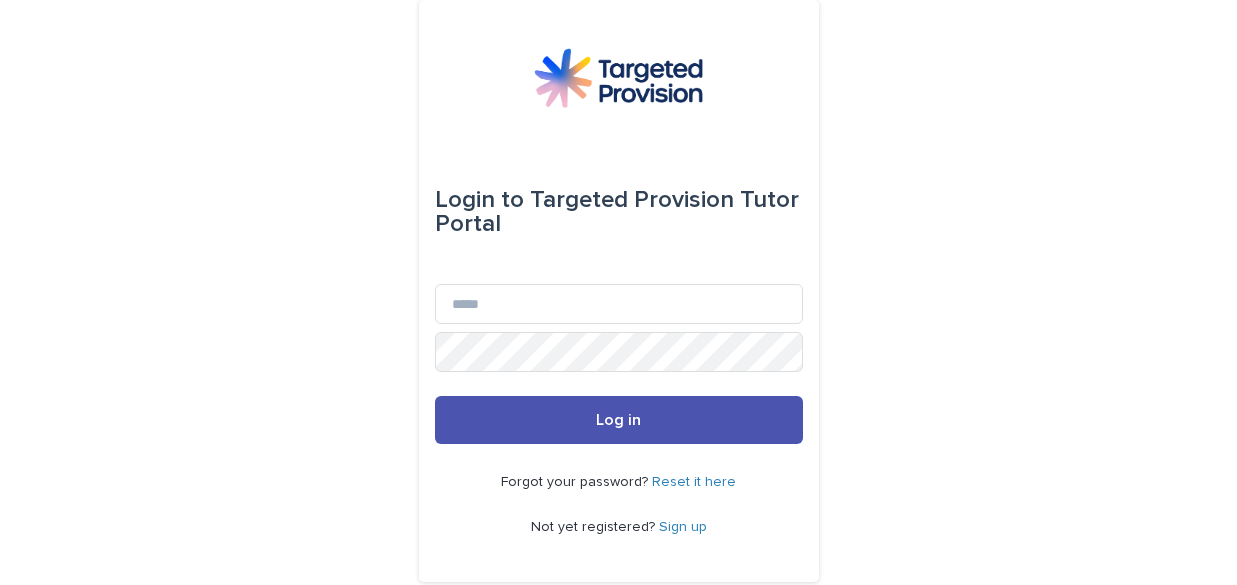 scroll, scrollTop: 0, scrollLeft: 0, axis: both 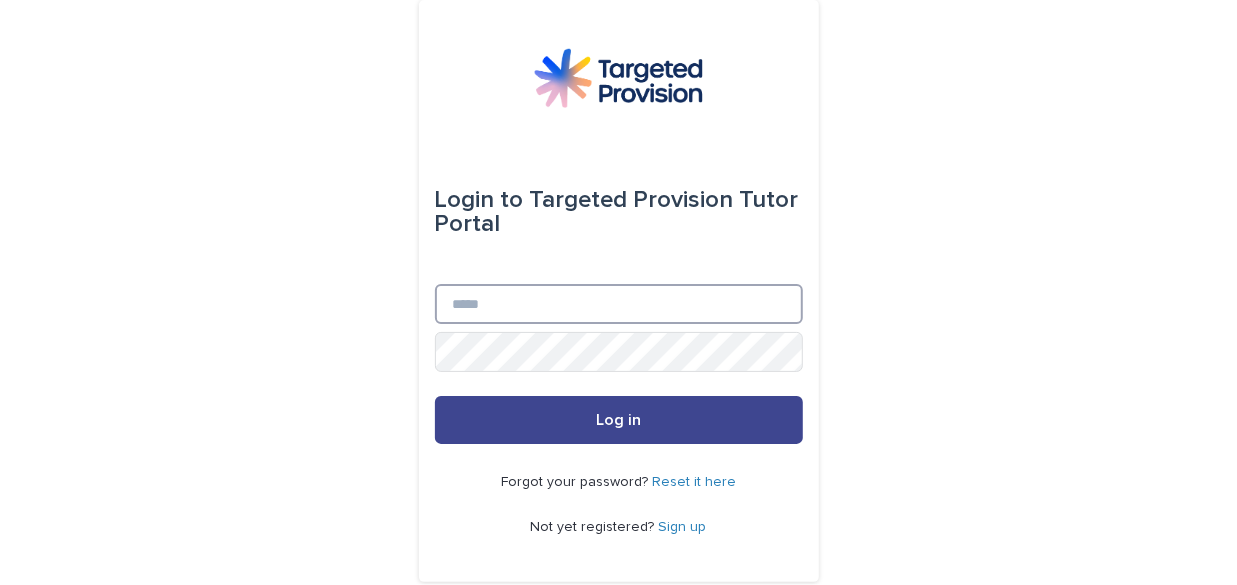 type on "**********" 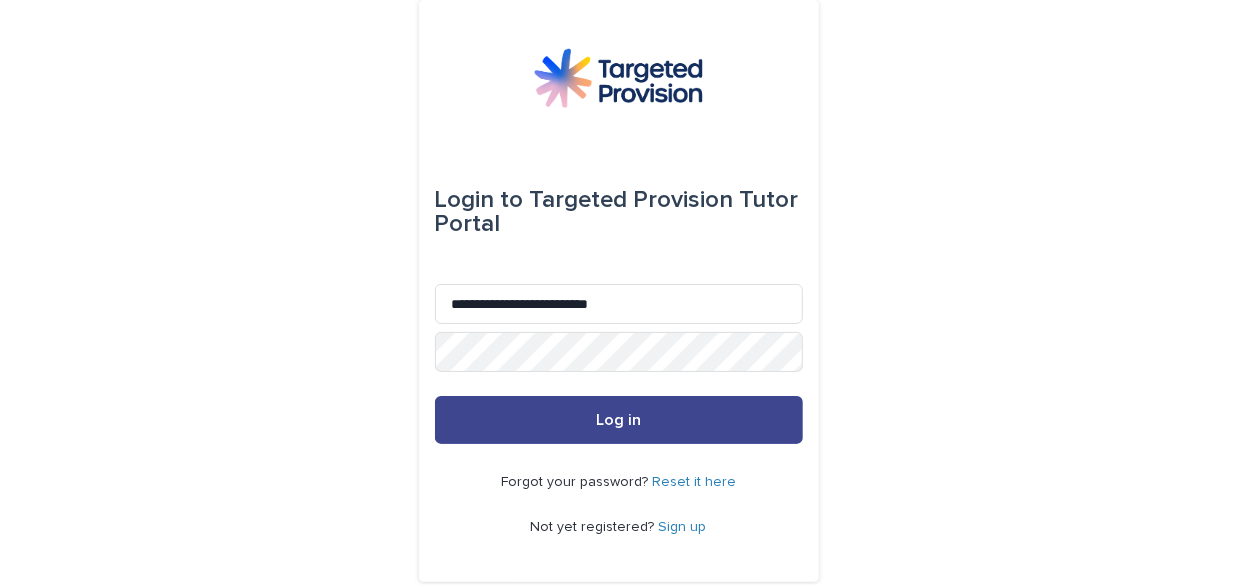 click on "Log in" at bounding box center (618, 420) 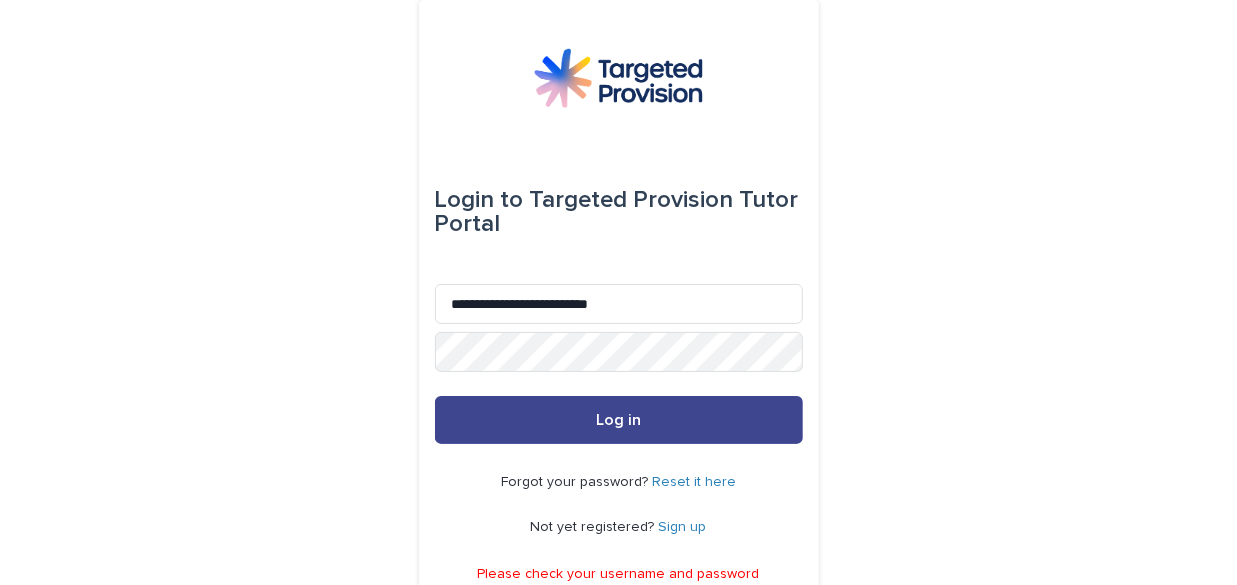 click on "Log in" at bounding box center (618, 420) 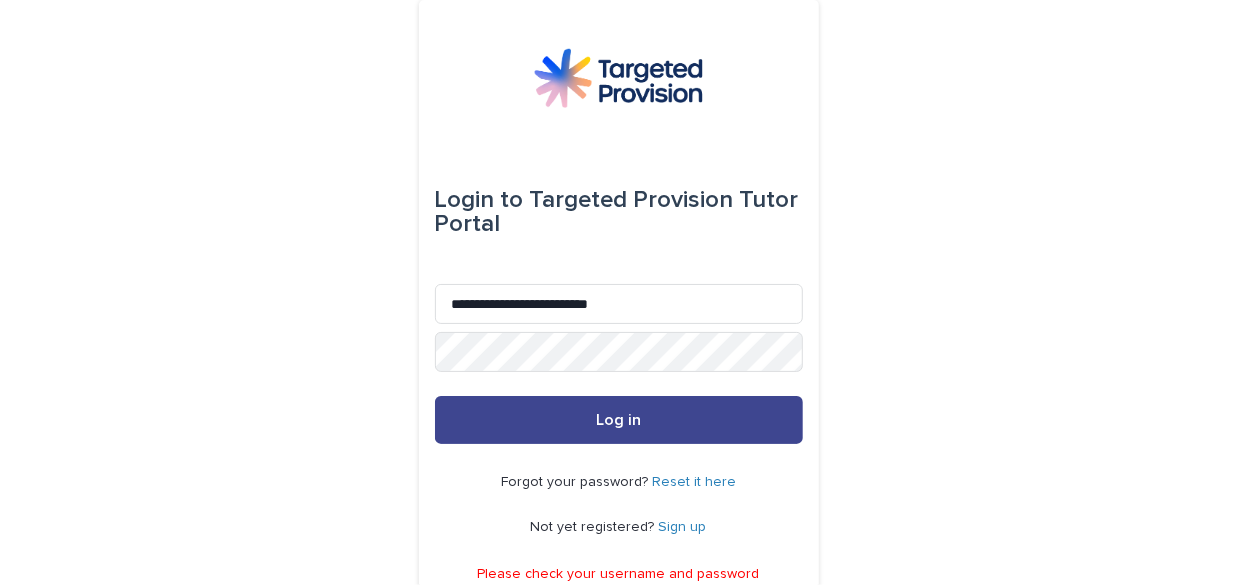 click on "Log in" at bounding box center (619, 420) 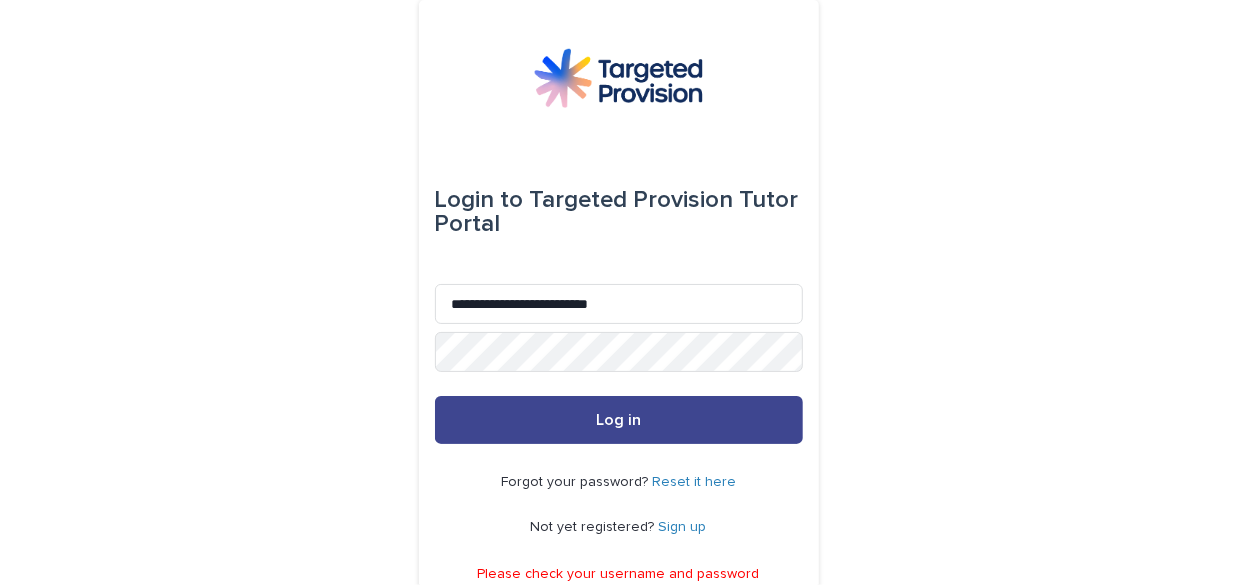 click on "Log in" at bounding box center (619, 420) 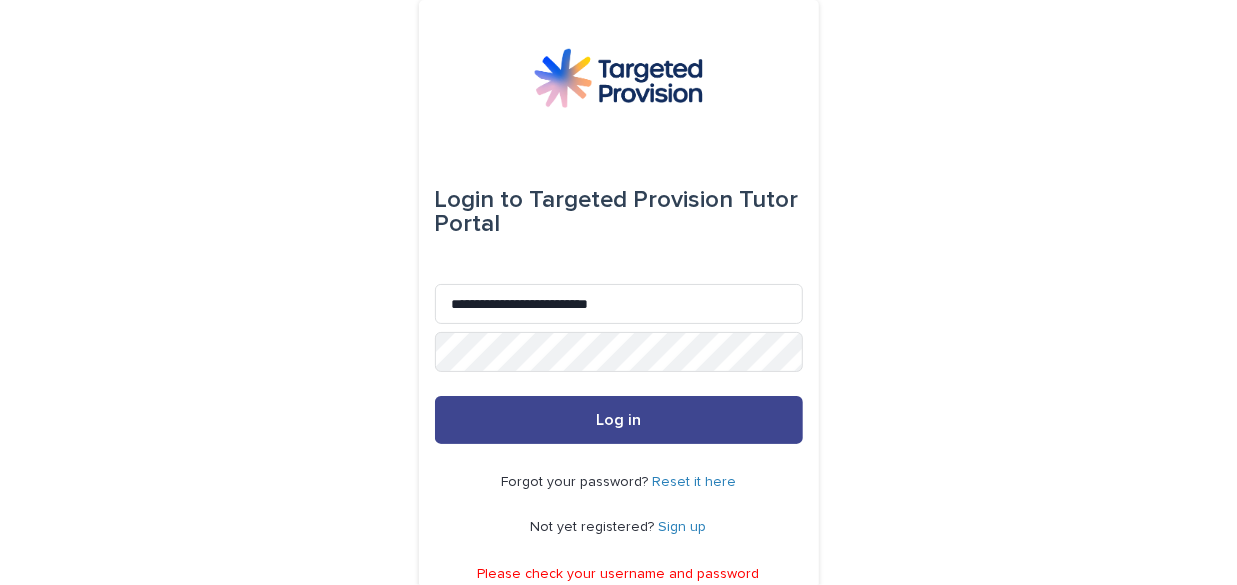 click on "Log in" at bounding box center (619, 420) 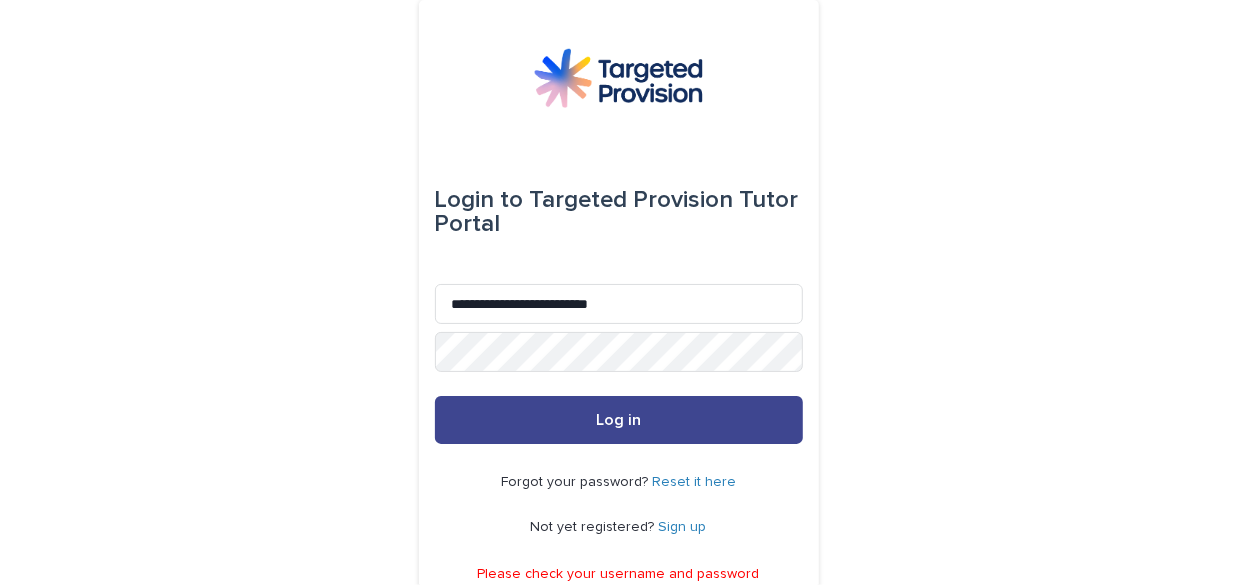 scroll, scrollTop: 70, scrollLeft: 0, axis: vertical 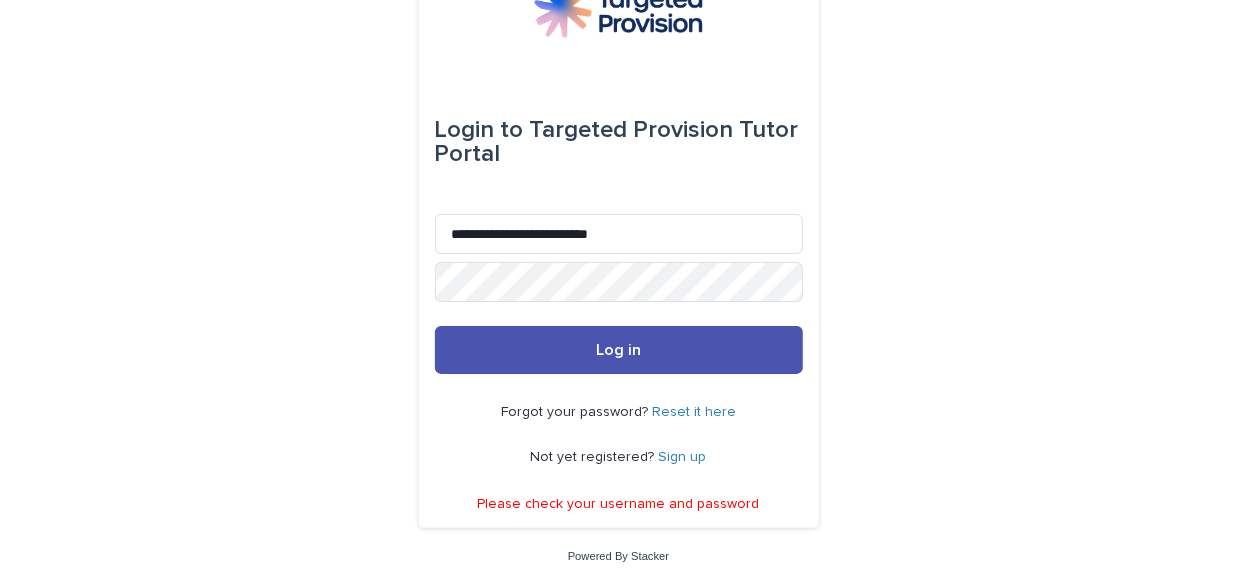 click on "Reset it here" at bounding box center [694, 412] 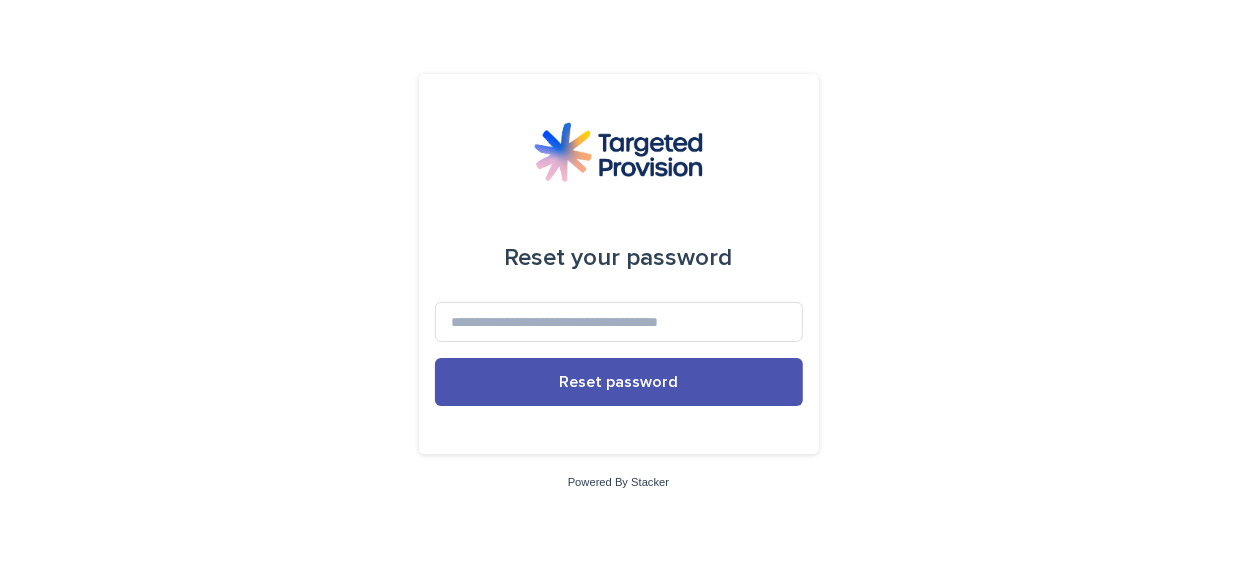 scroll, scrollTop: 0, scrollLeft: 0, axis: both 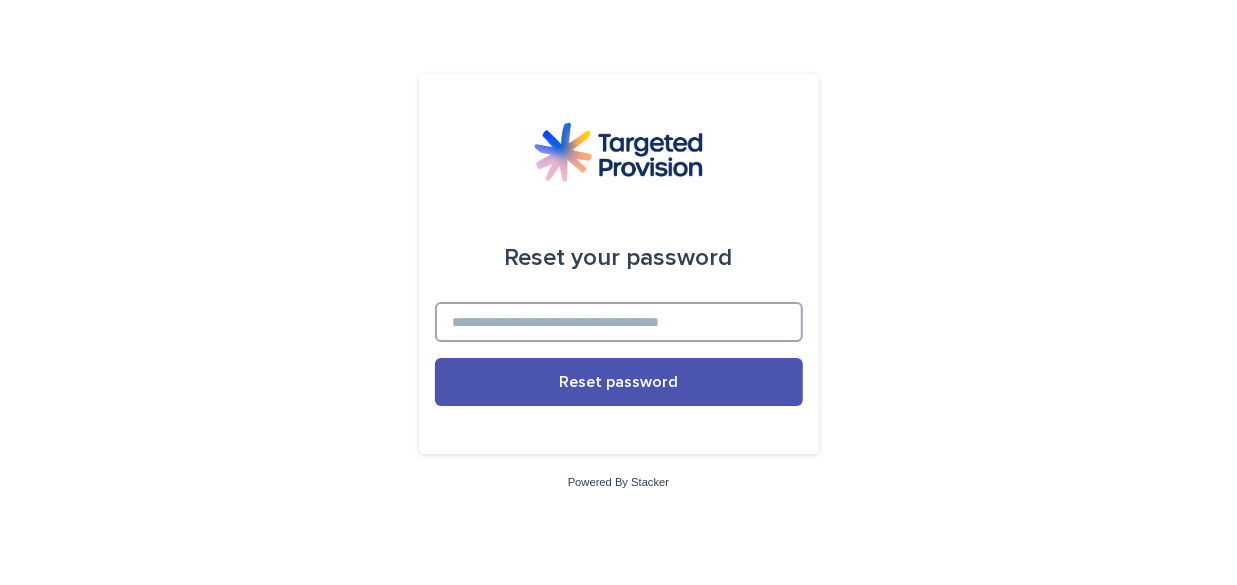 click at bounding box center [619, 322] 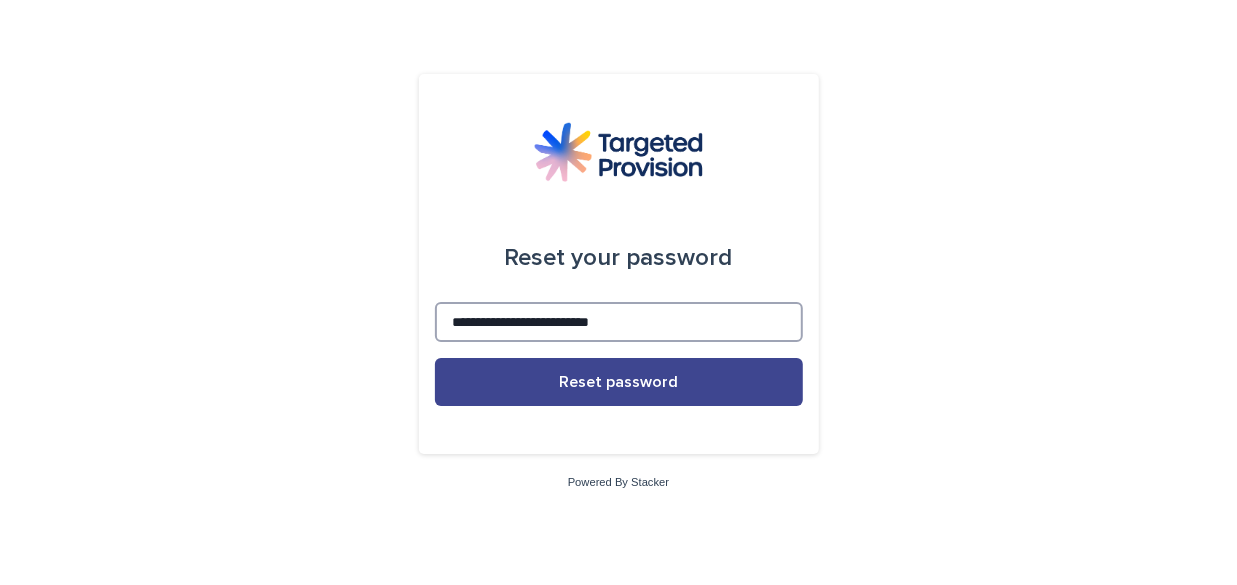 type on "**********" 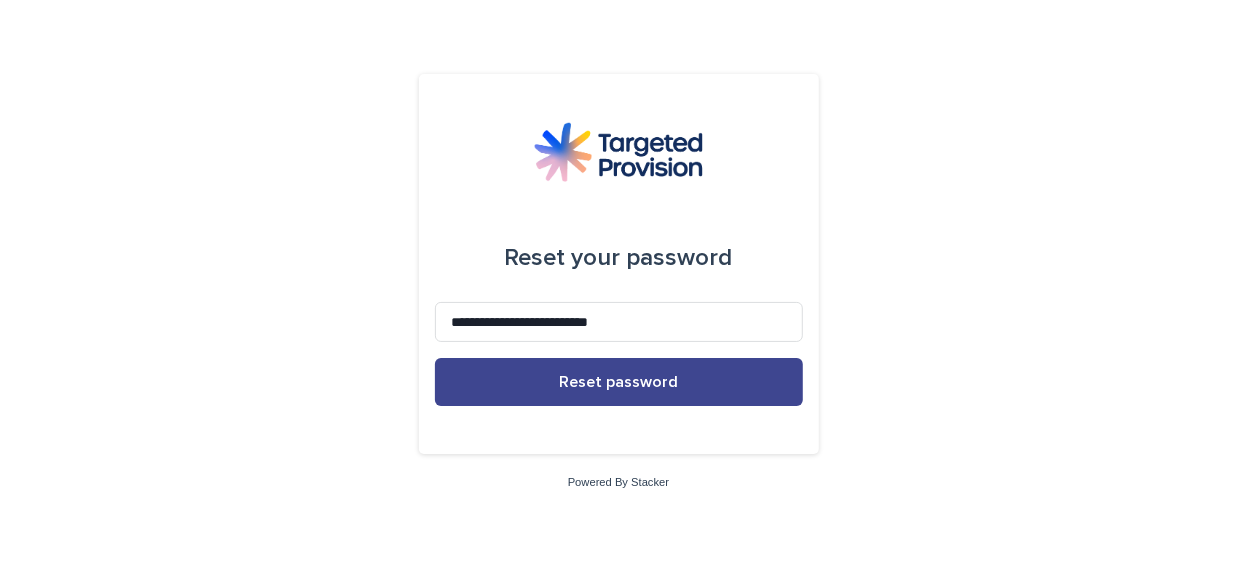 click on "Reset password" at bounding box center (618, 382) 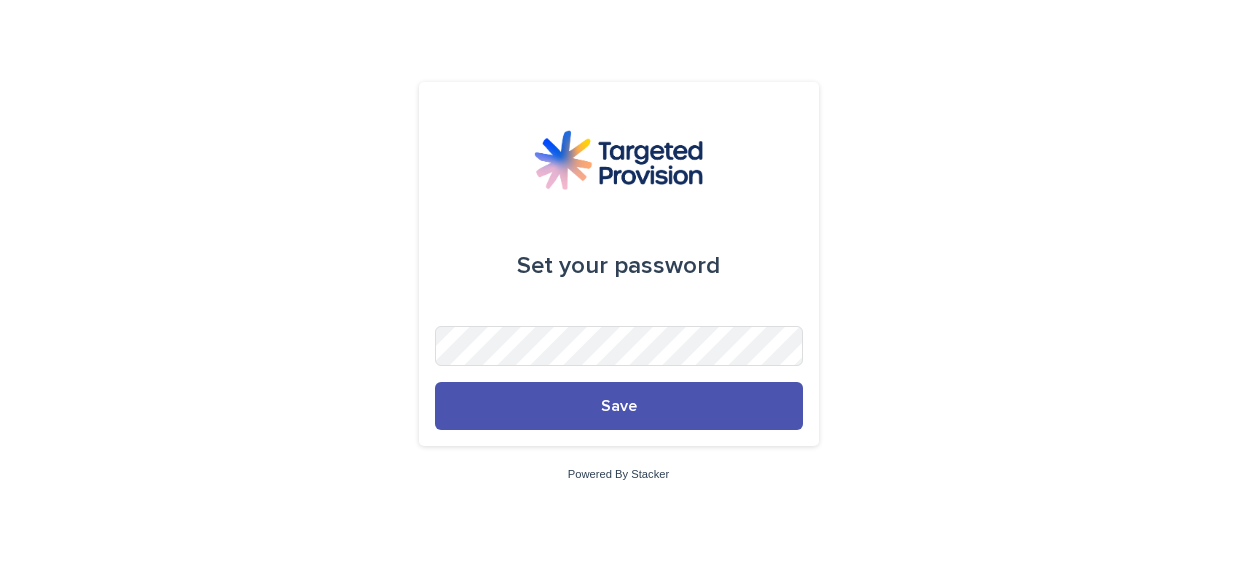 scroll, scrollTop: 0, scrollLeft: 0, axis: both 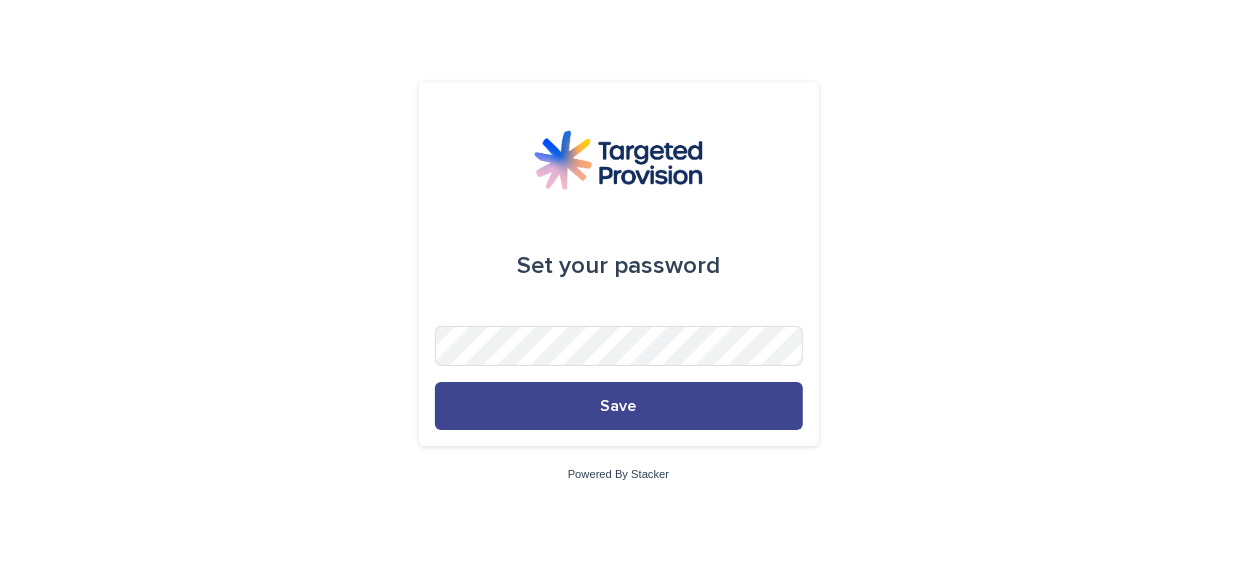 click on "Save" at bounding box center [619, 406] 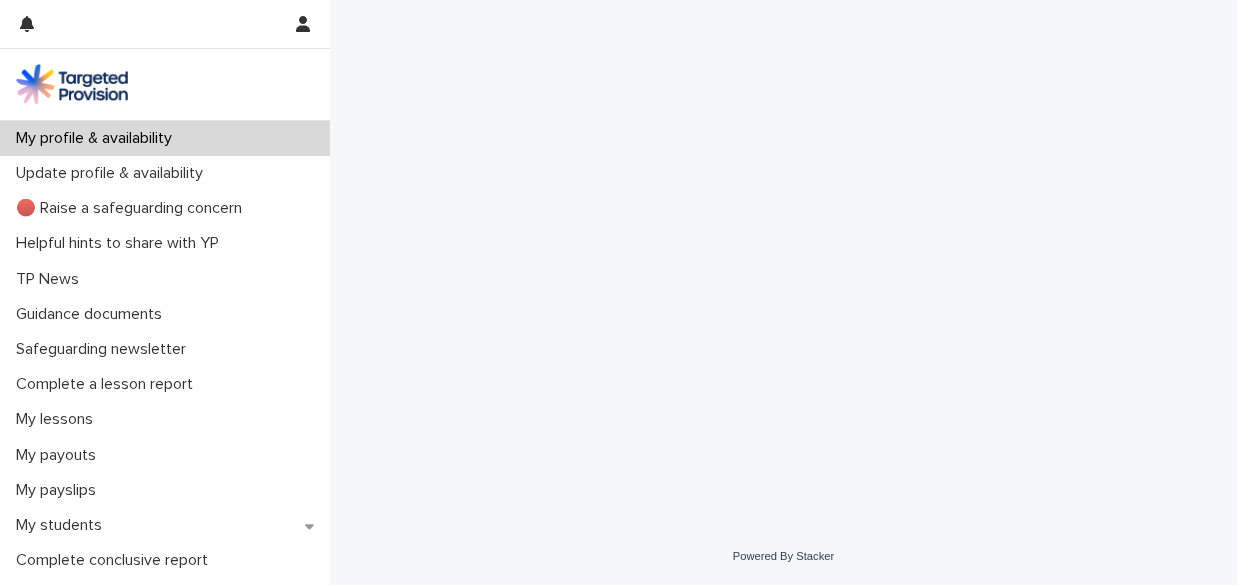 scroll, scrollTop: 0, scrollLeft: 0, axis: both 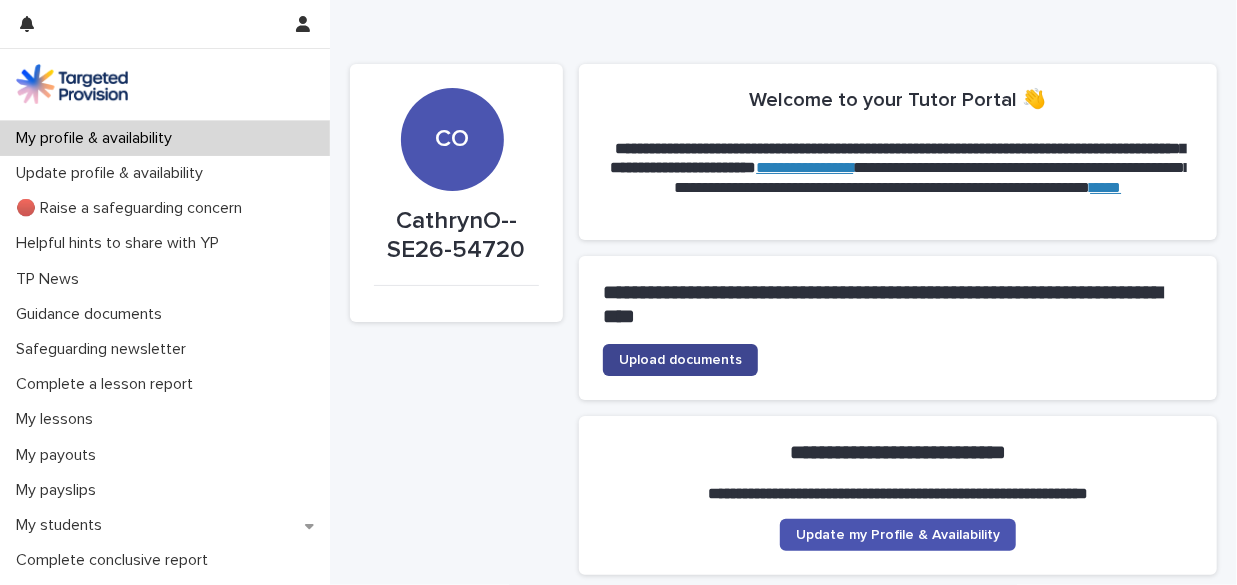 click on "Upload documents" at bounding box center (680, 360) 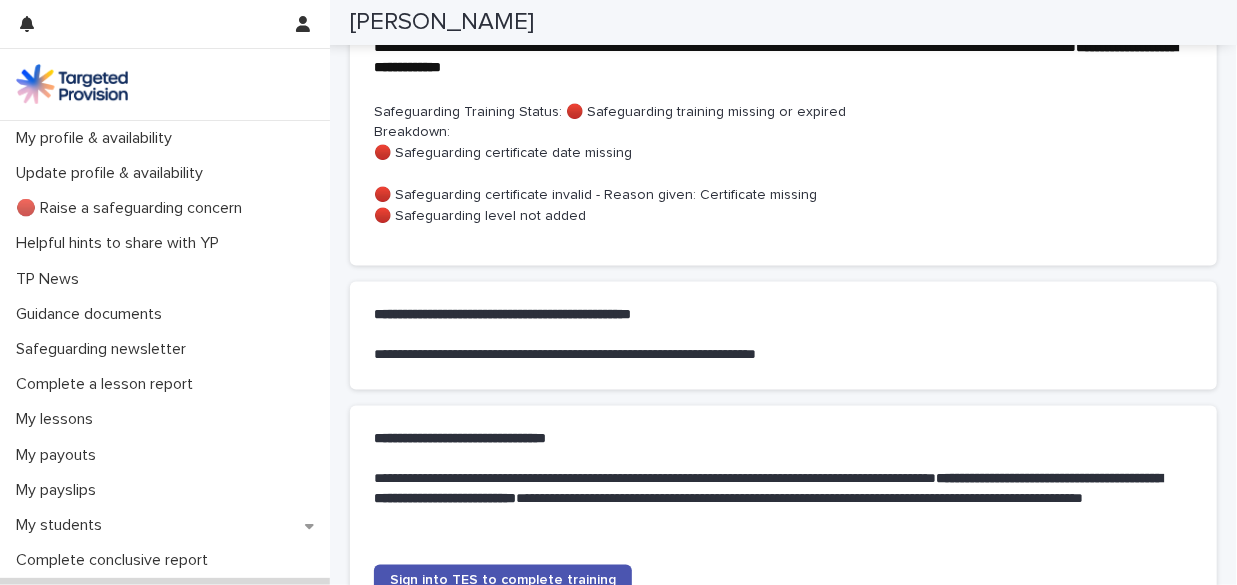 scroll, scrollTop: 1713, scrollLeft: 0, axis: vertical 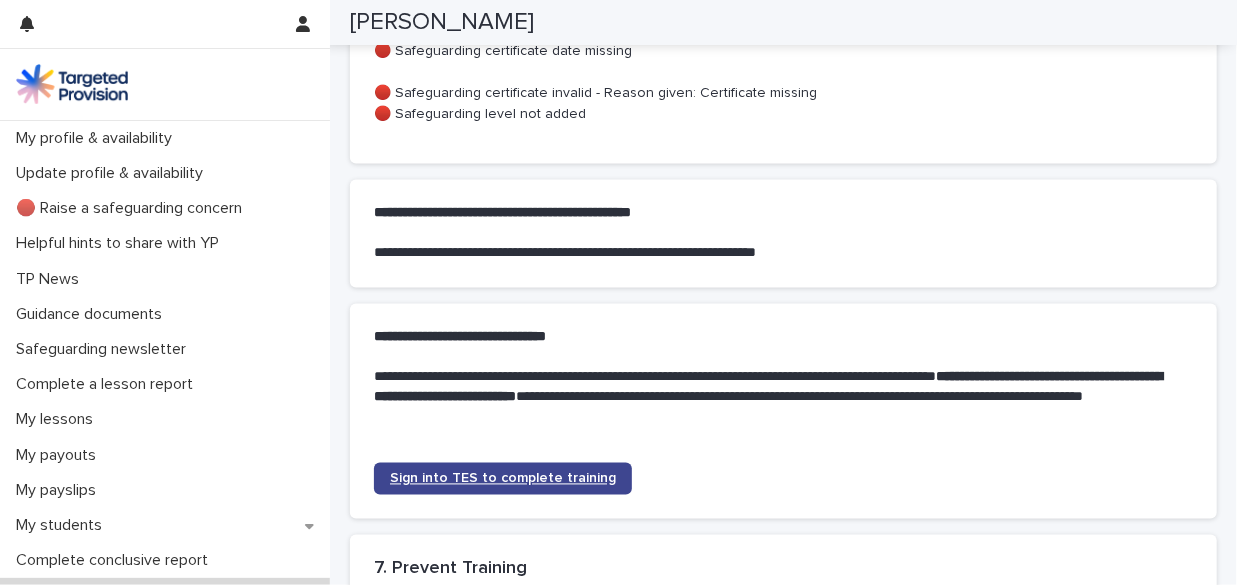 click on "Sign into TES to complete training" at bounding box center [503, 479] 